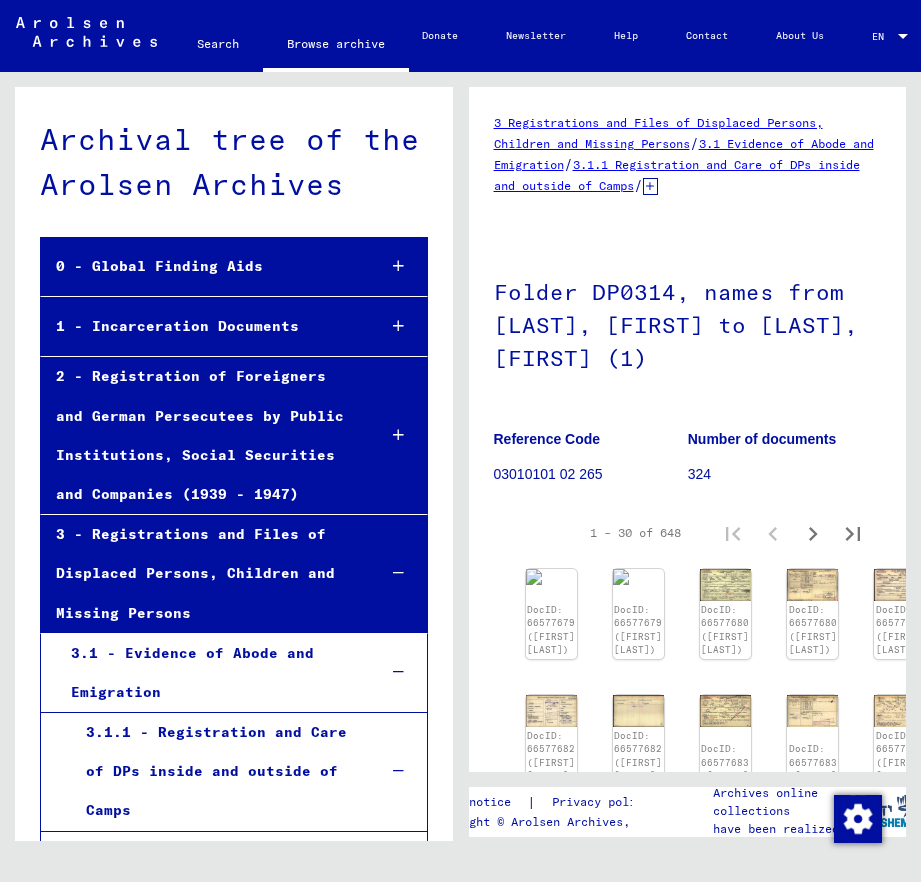 scroll, scrollTop: 0, scrollLeft: 0, axis: both 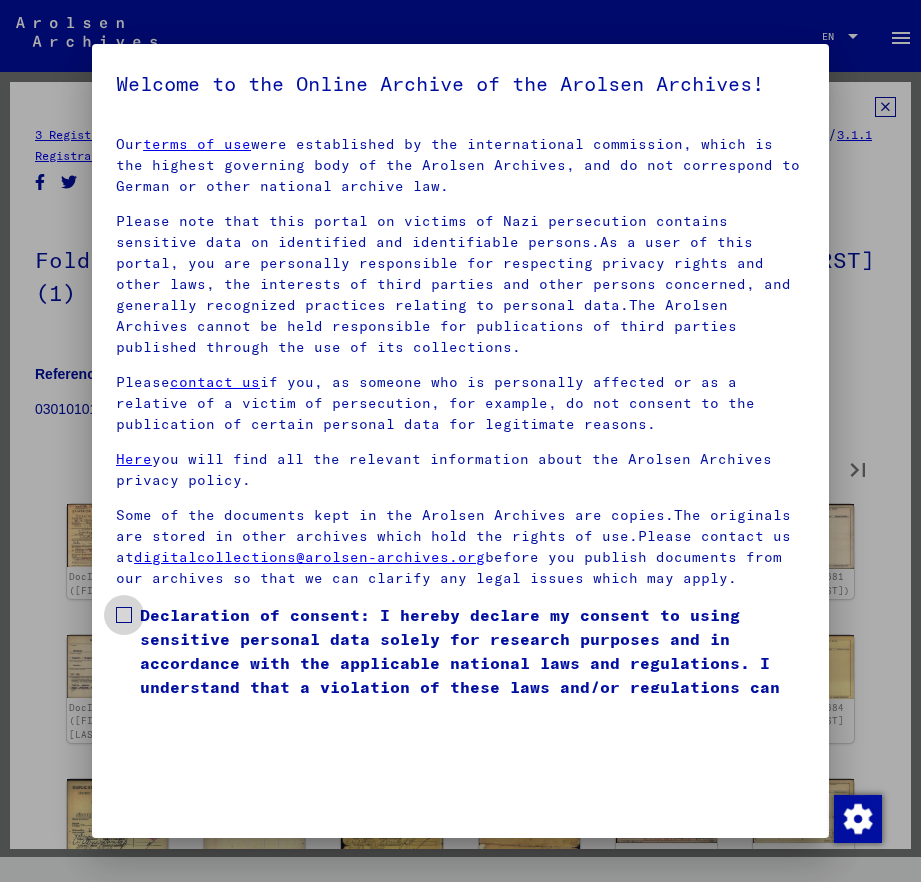 click on "Declaration of consent: I hereby declare my consent to using sensitive personal data solely for research purposes and in accordance with the applicable national laws and regulations. I understand that a violation of these laws and/or regulations can result in criminal proceedings." at bounding box center [472, 663] 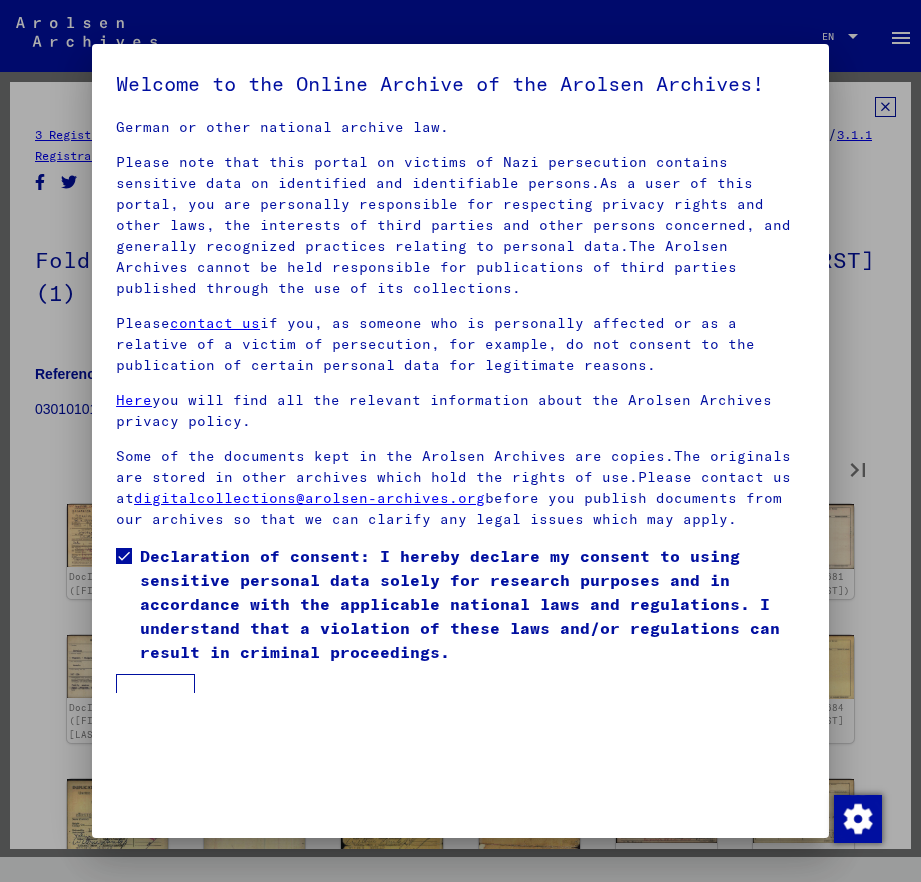 scroll, scrollTop: 88, scrollLeft: 0, axis: vertical 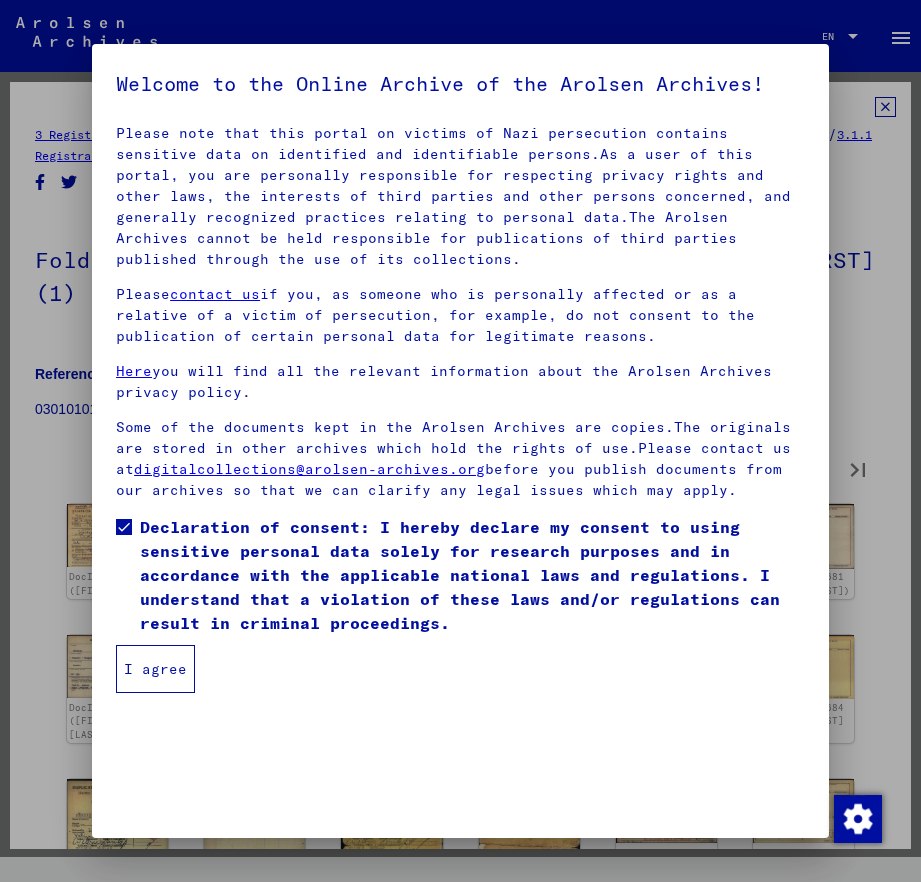 click on "I agree" at bounding box center [155, 669] 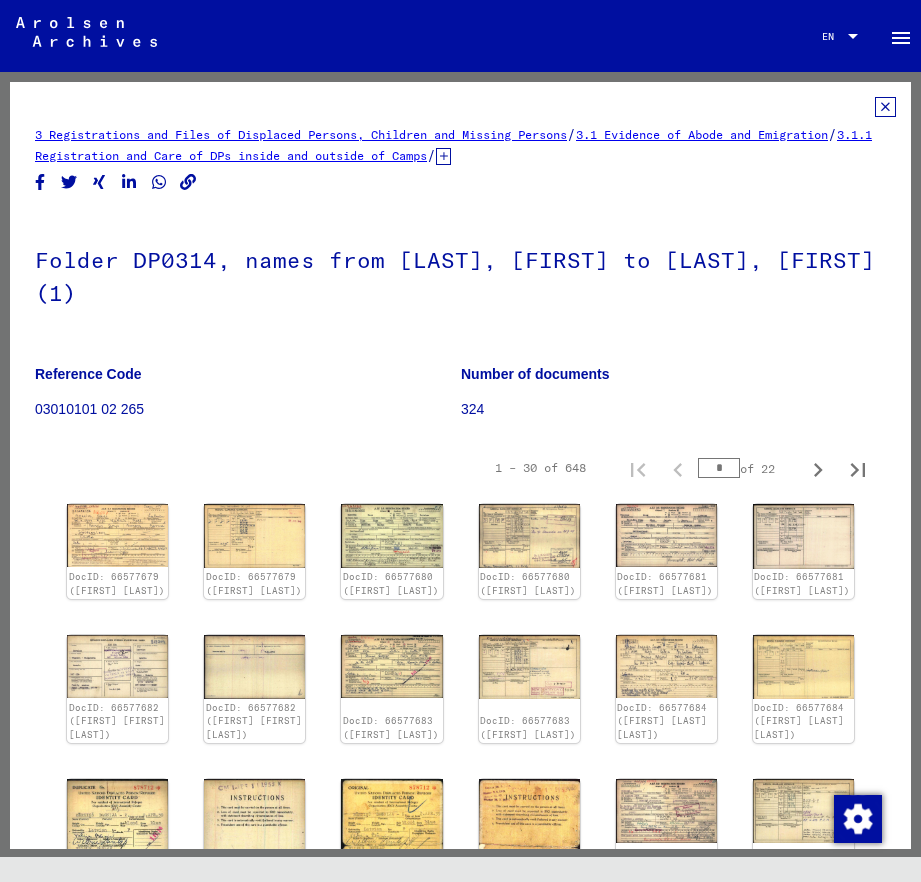 type on "*" 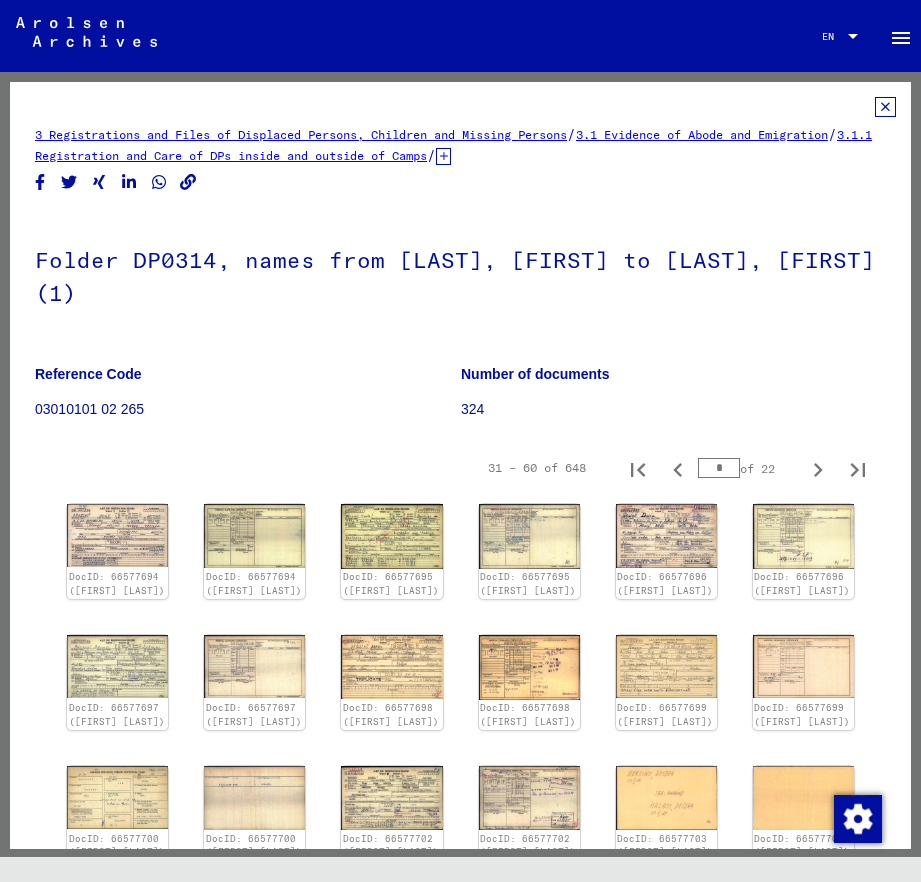 type on "*" 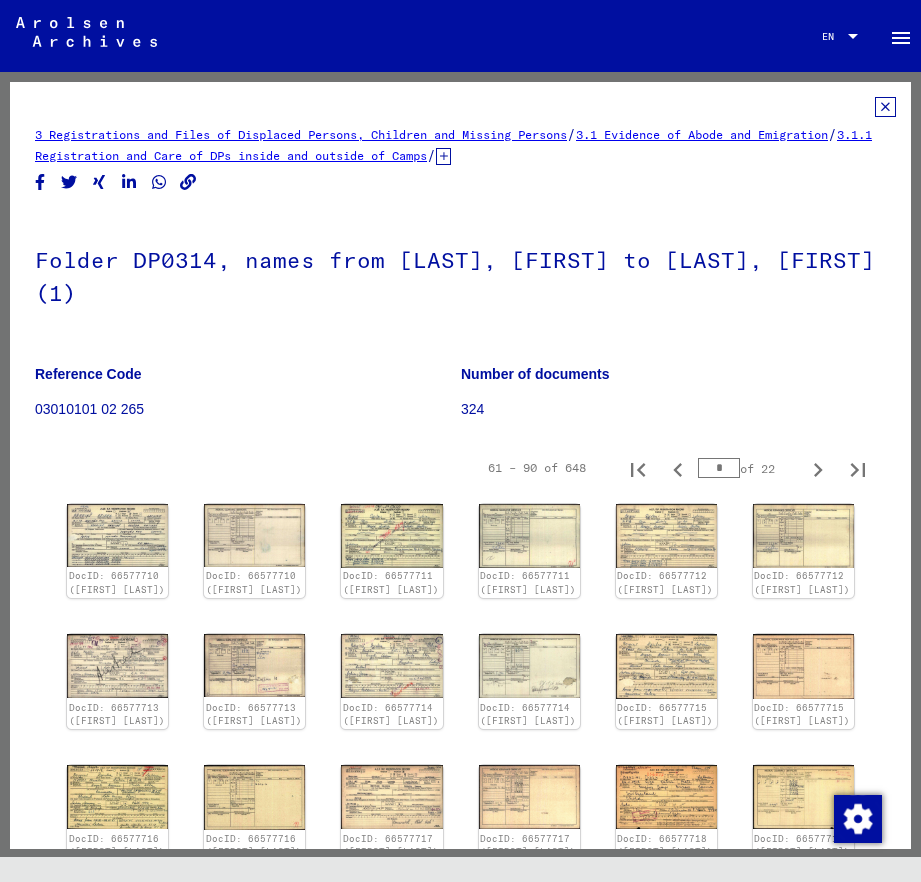type on "*" 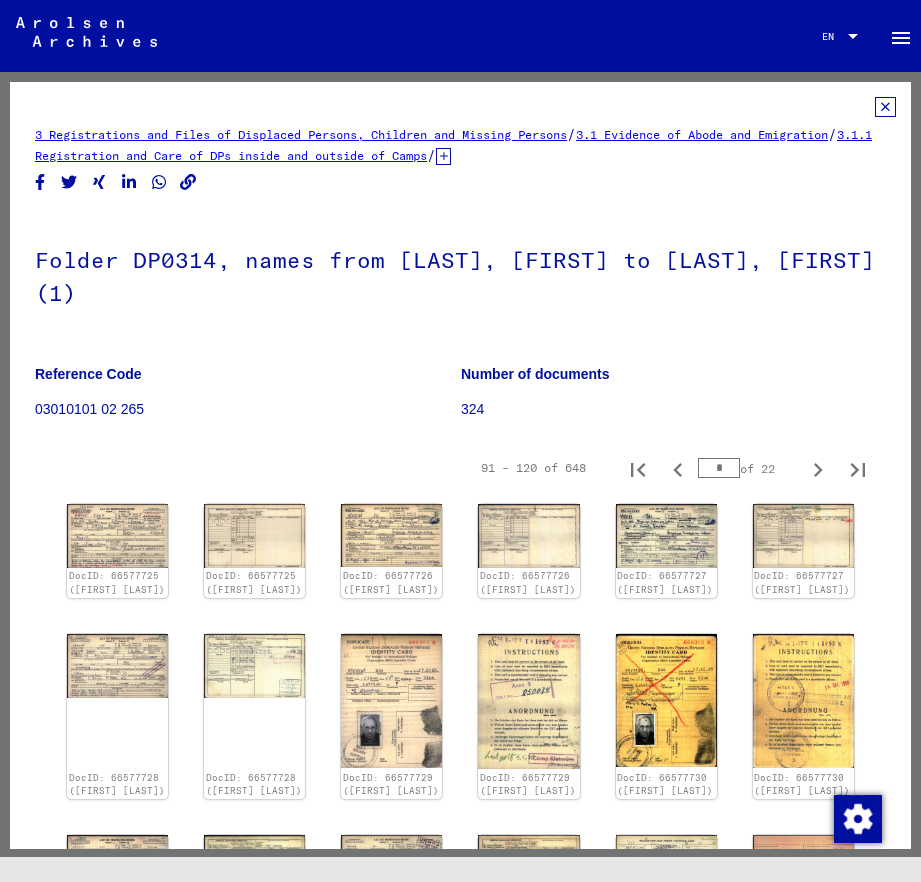 type on "*" 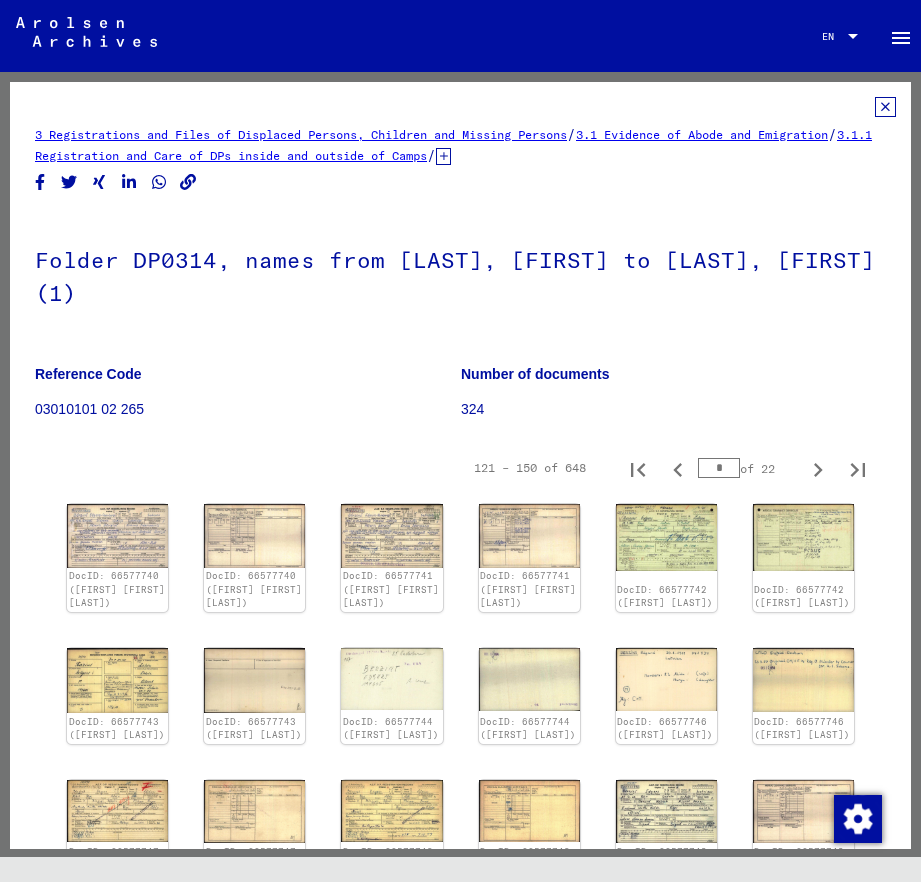type on "*" 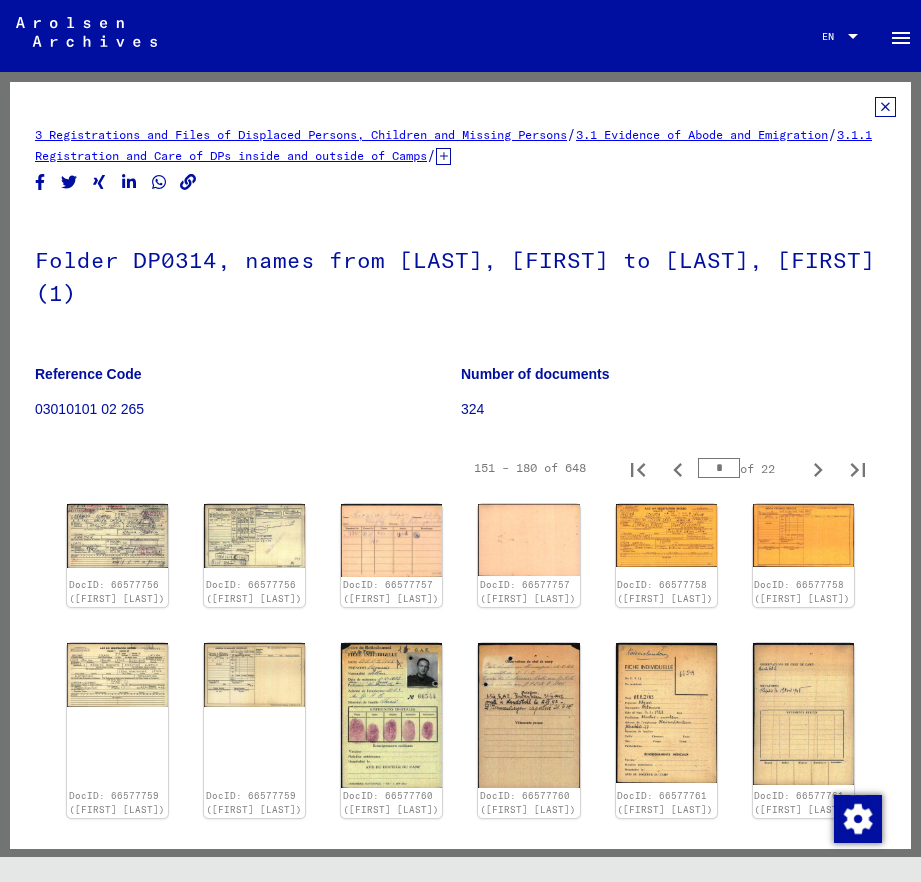 type on "*" 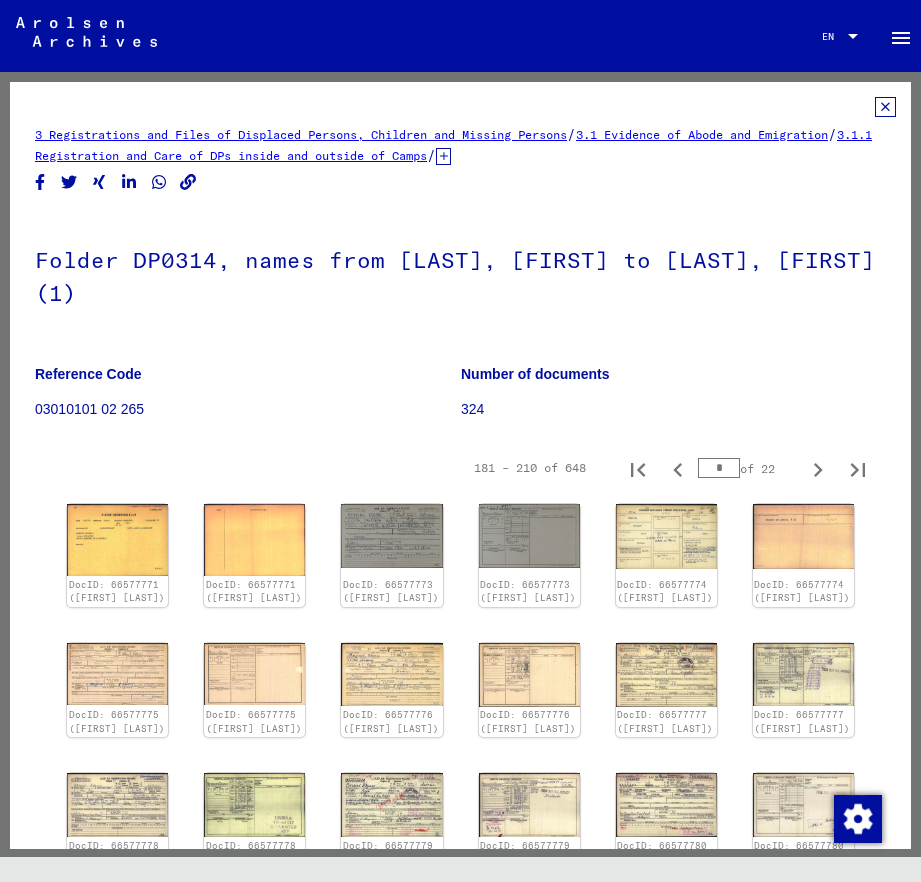 type on "*" 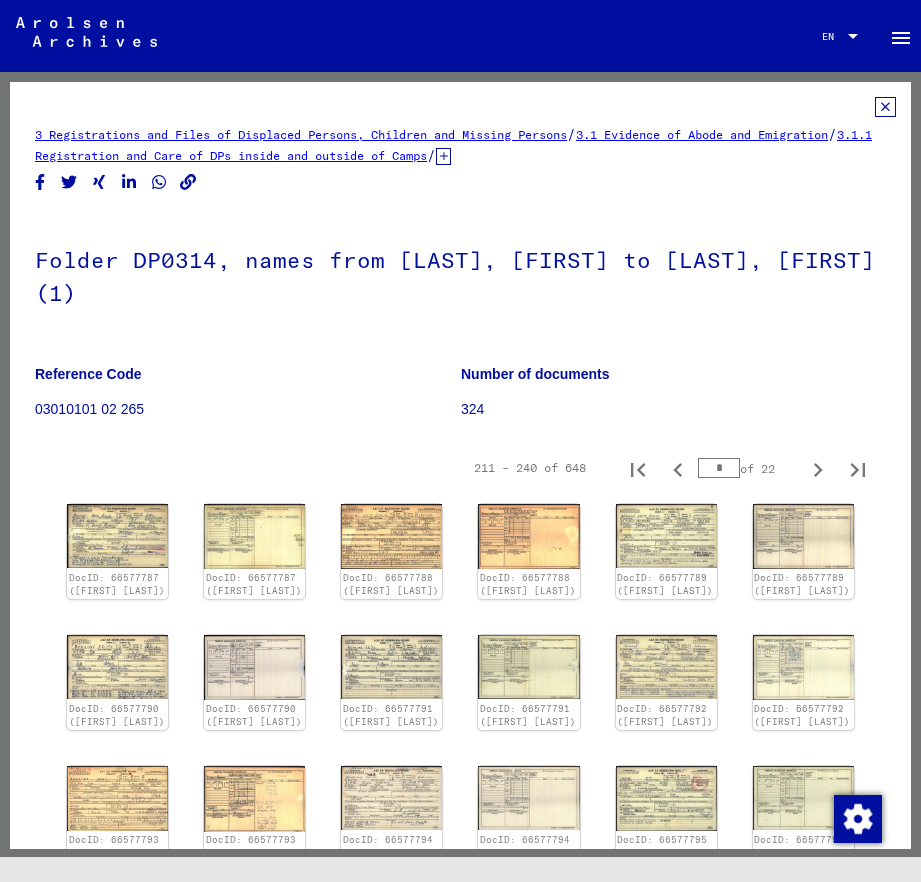 type on "*" 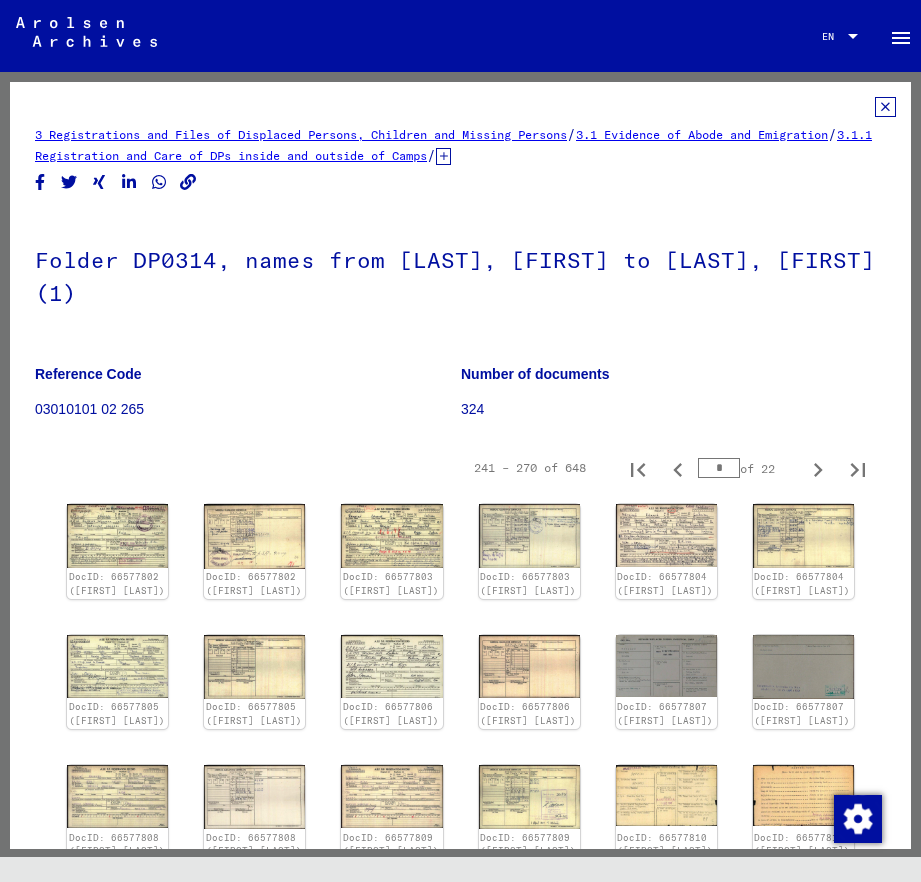 type on "**" 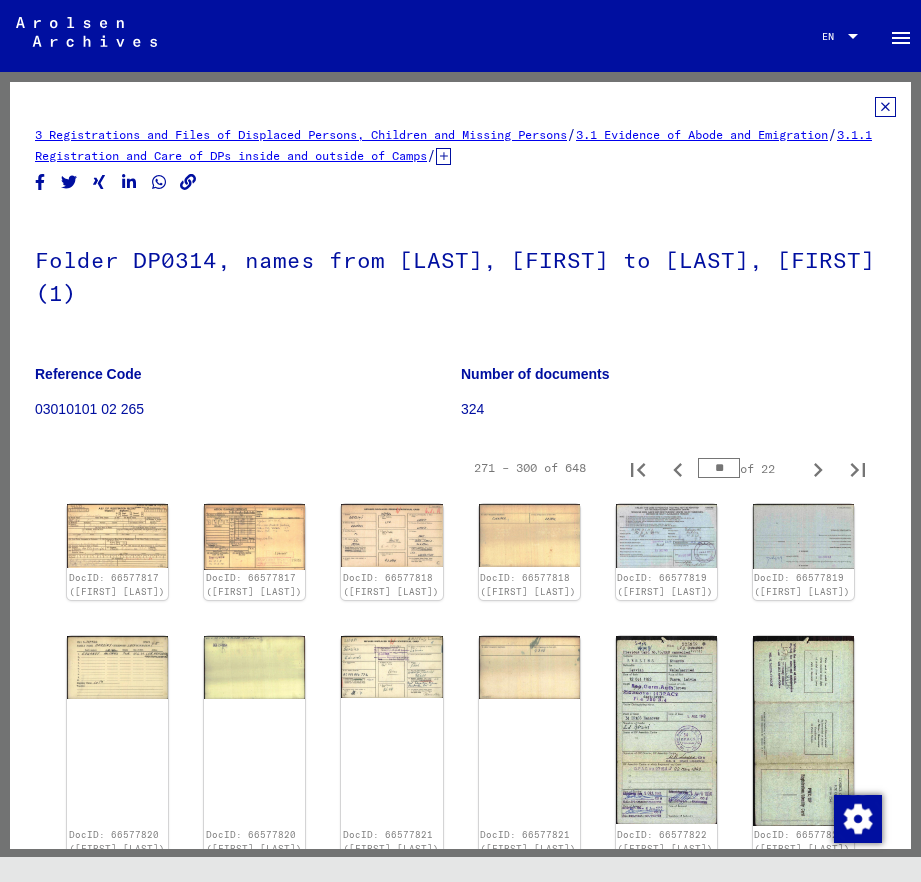 type on "**" 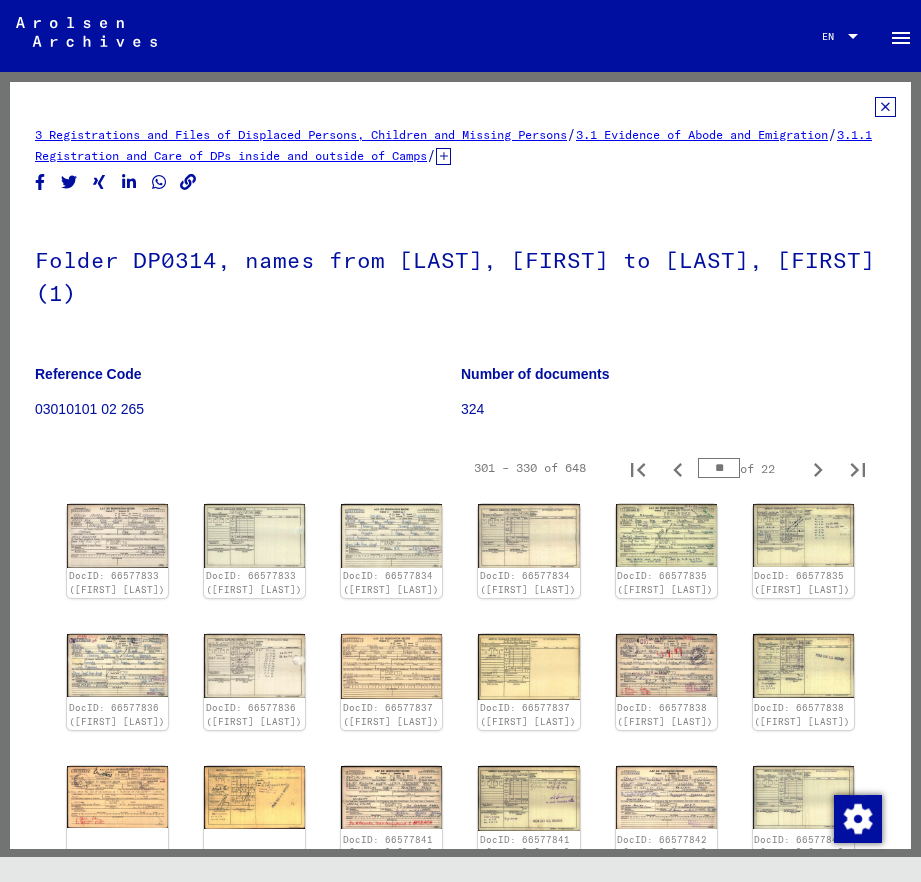 type on "**" 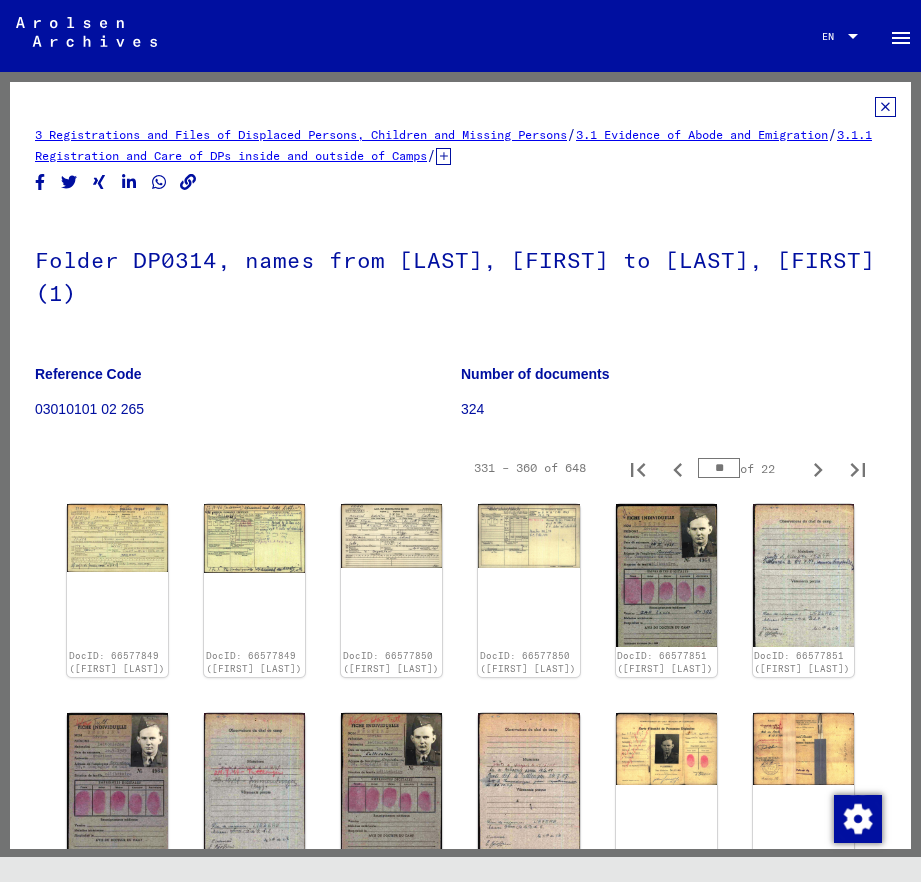 type on "**" 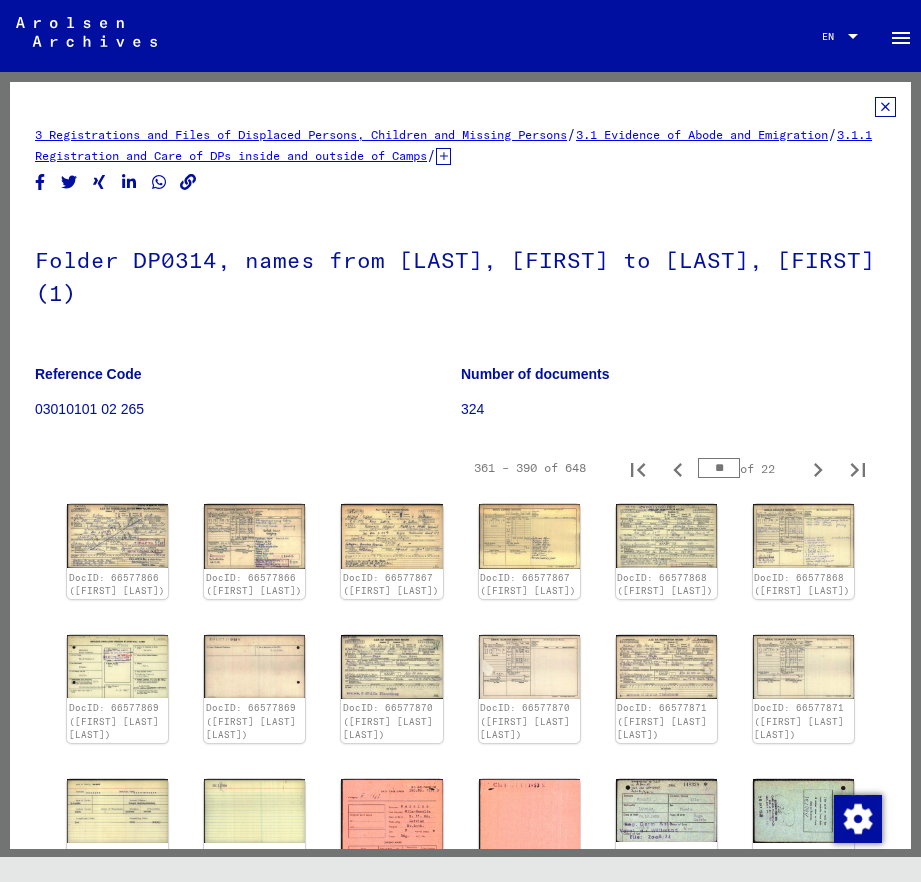 type on "**" 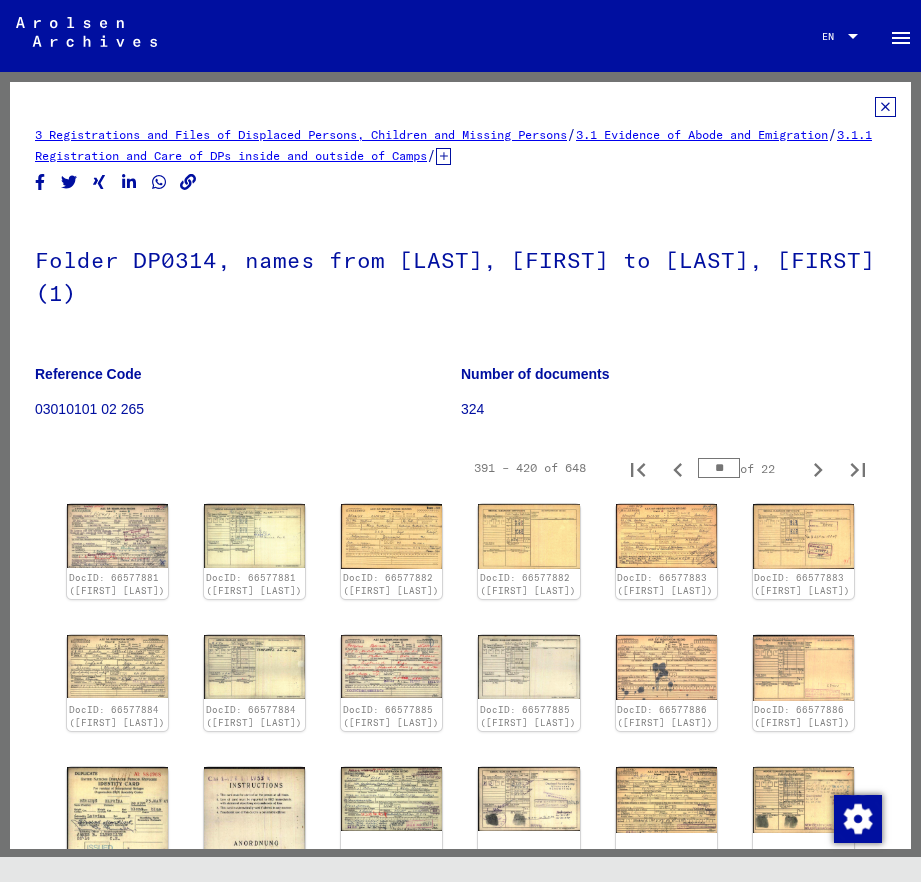 type on "**" 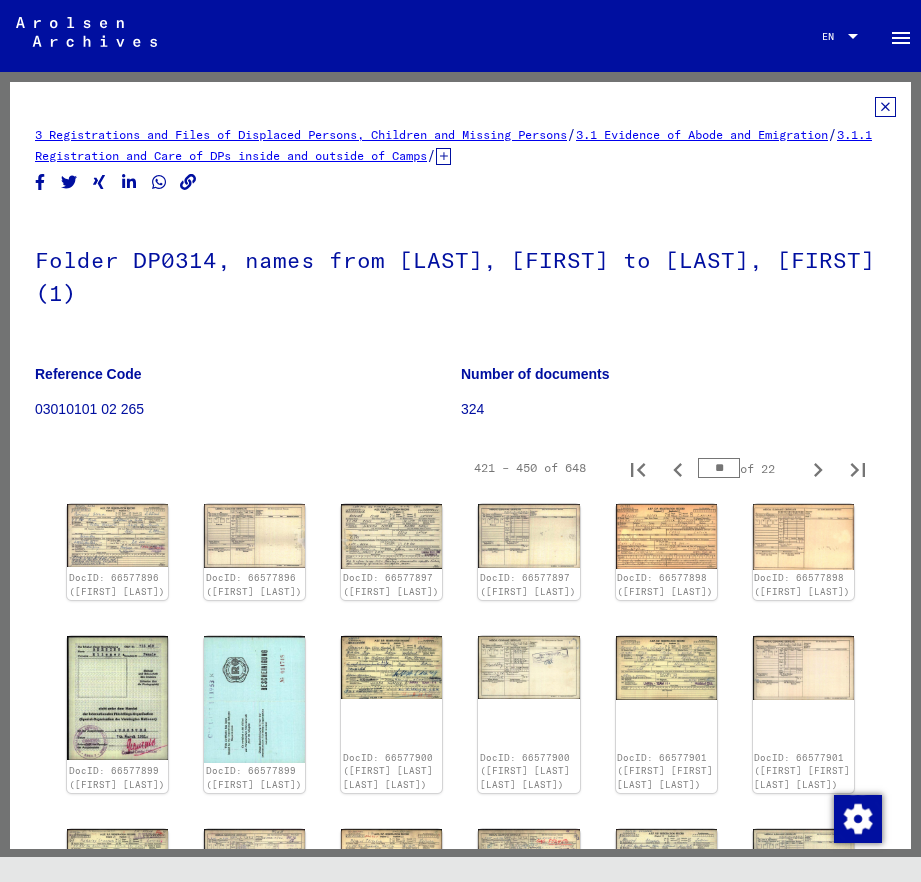 type on "**" 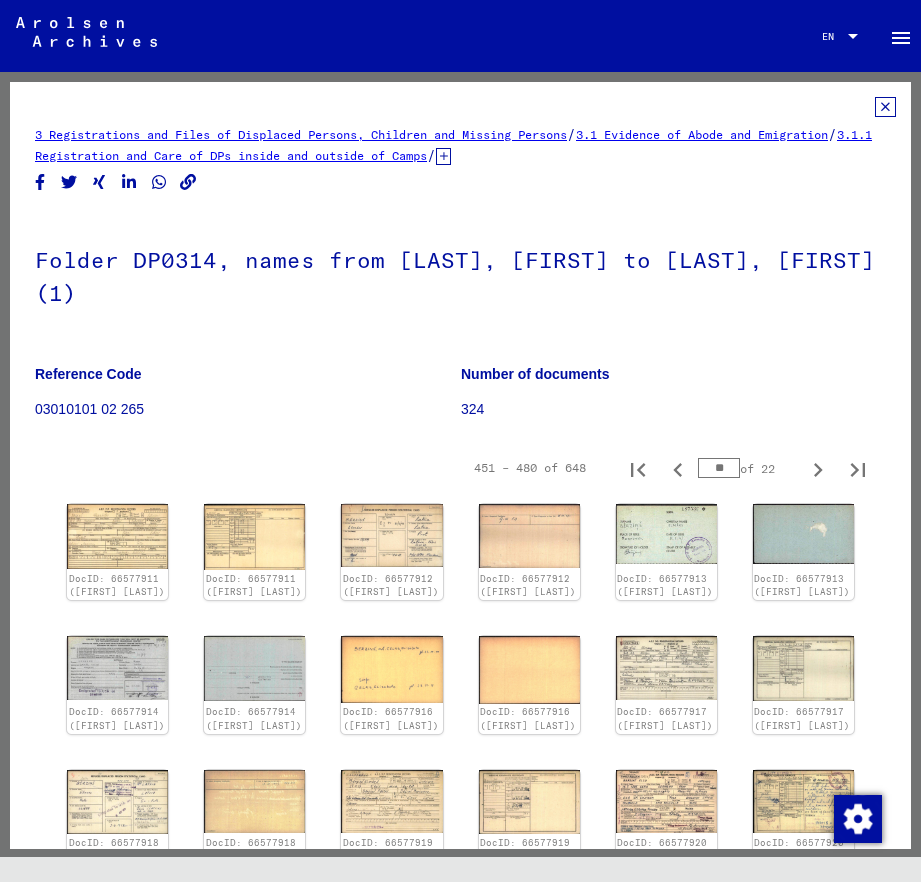 type on "**" 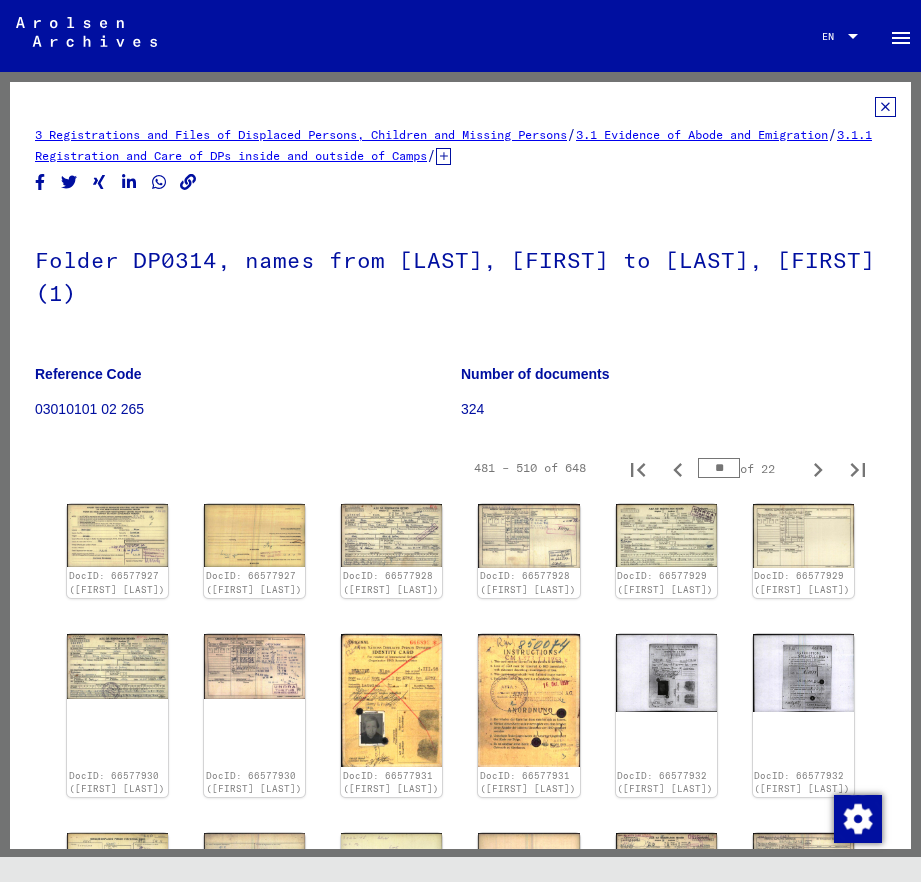 type on "**" 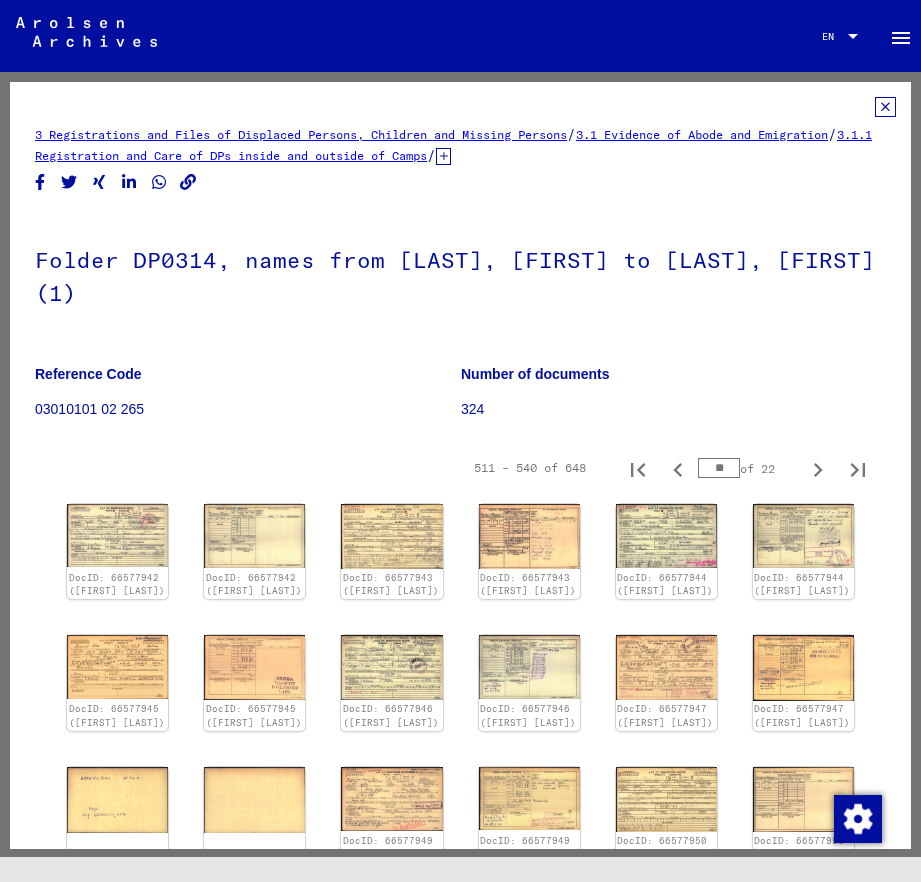 type on "**" 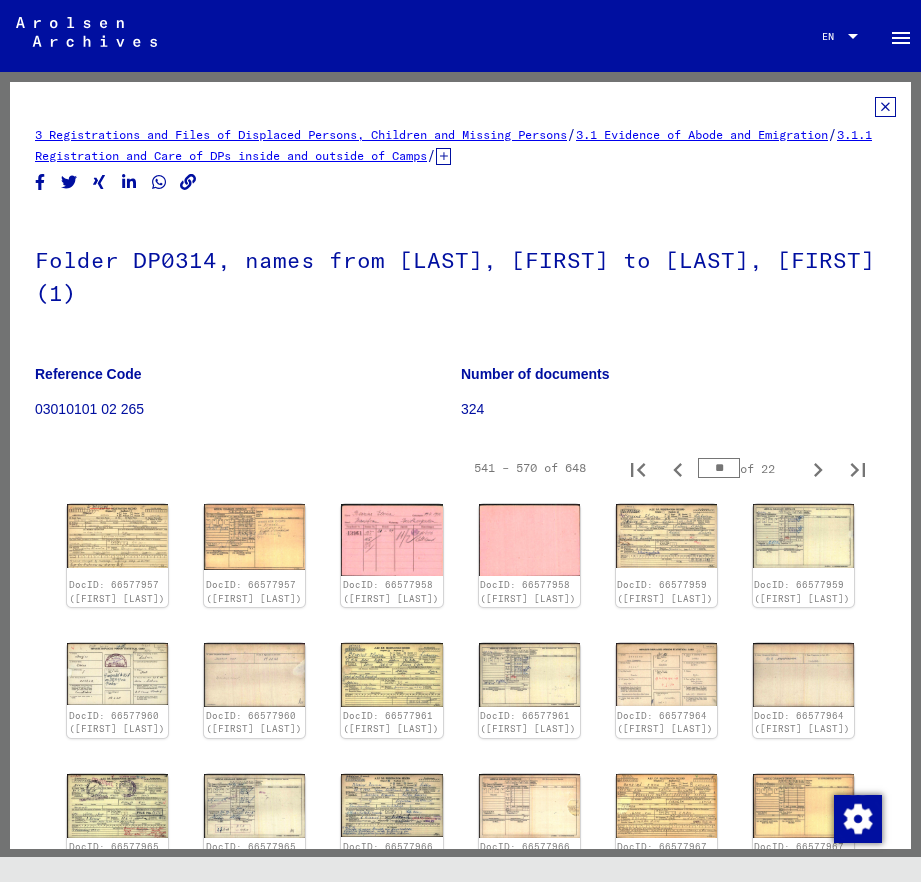 type on "**" 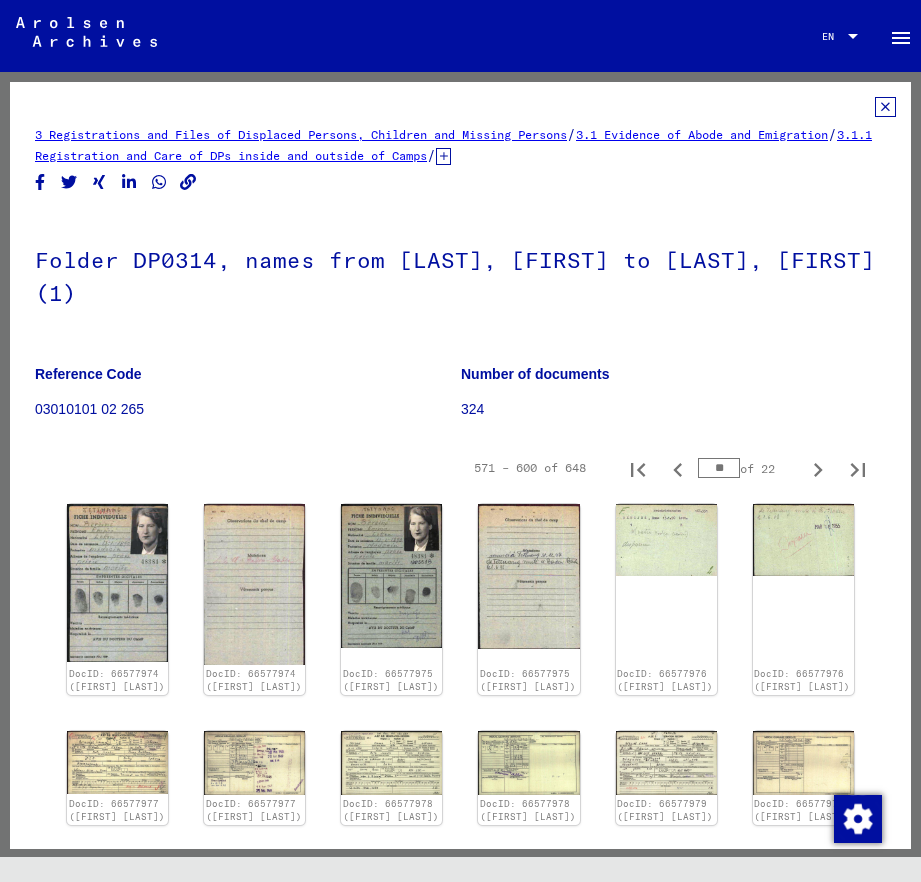 type on "**" 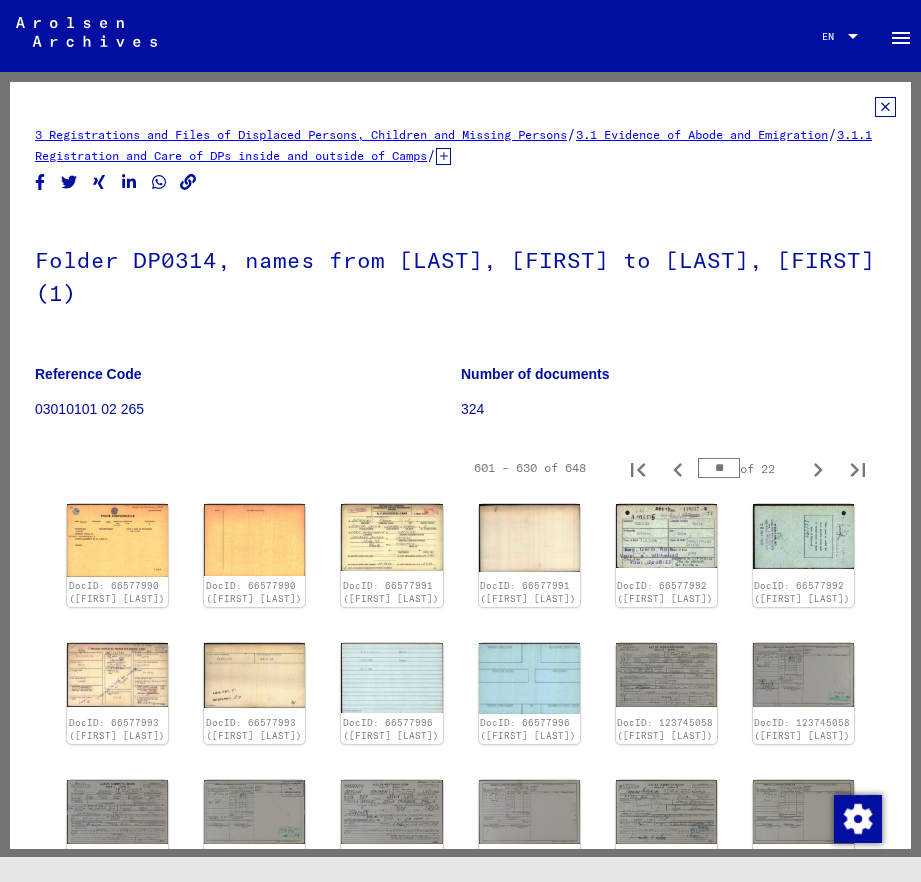 type on "**" 